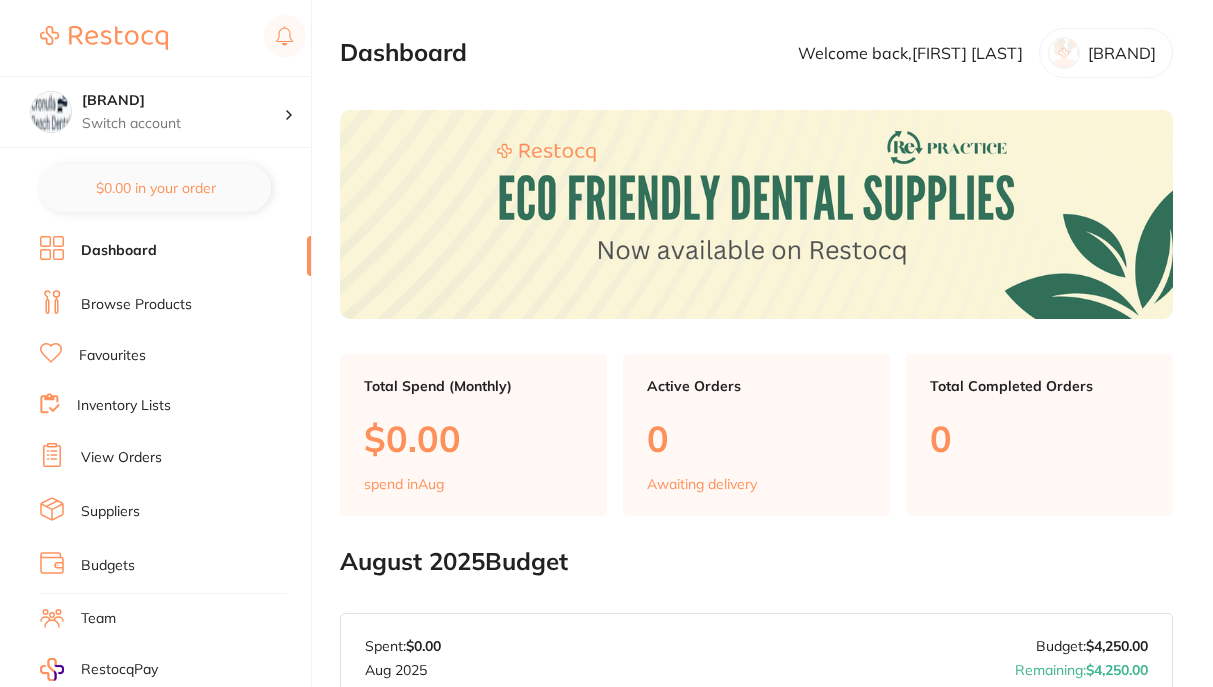 scroll, scrollTop: 0, scrollLeft: 0, axis: both 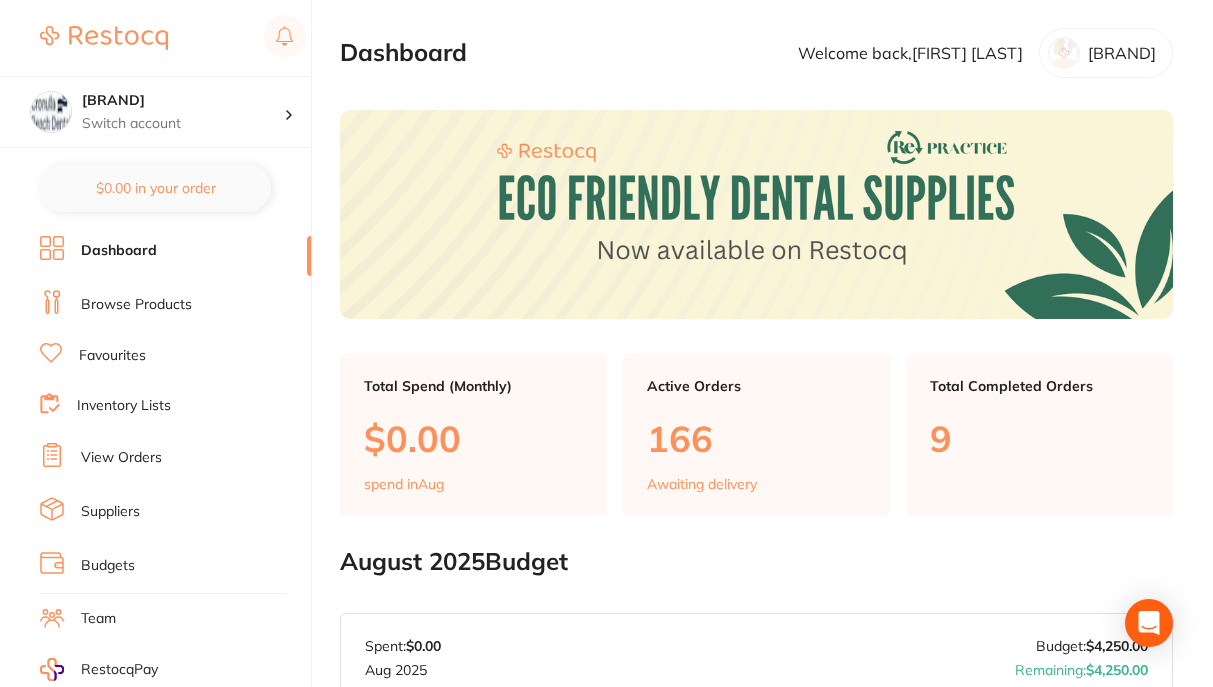 click on "View Orders" at bounding box center [121, 458] 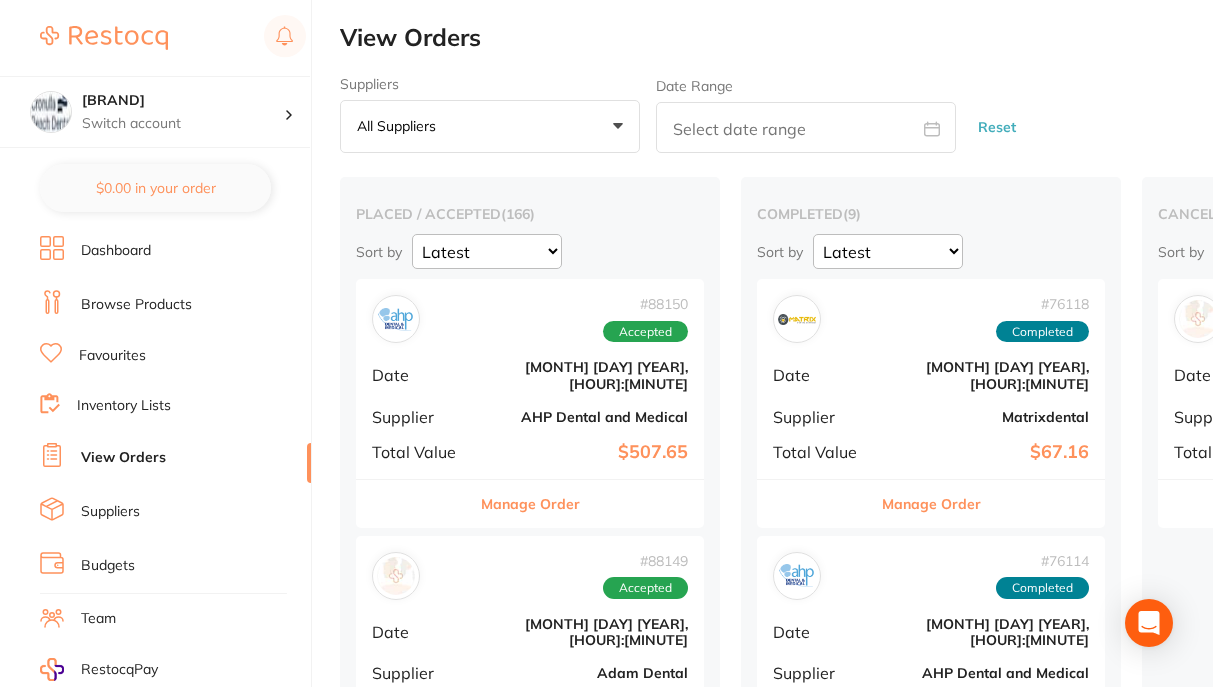 click on "All suppliers +0" at bounding box center (490, 127) 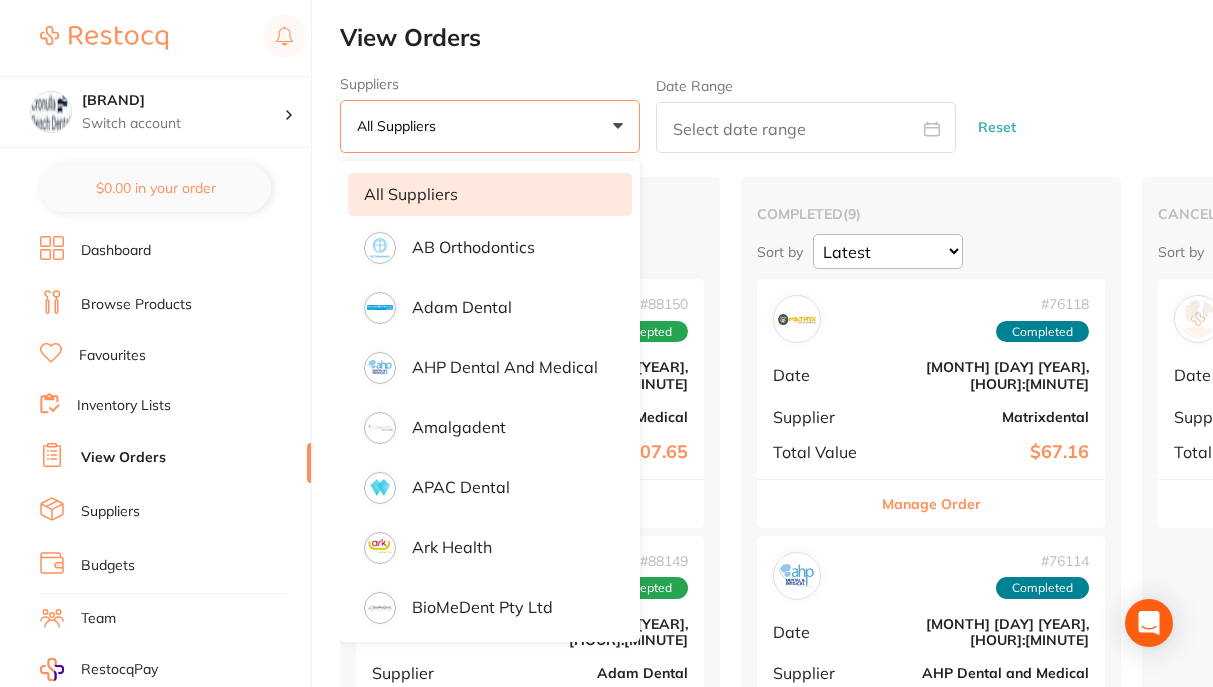 type 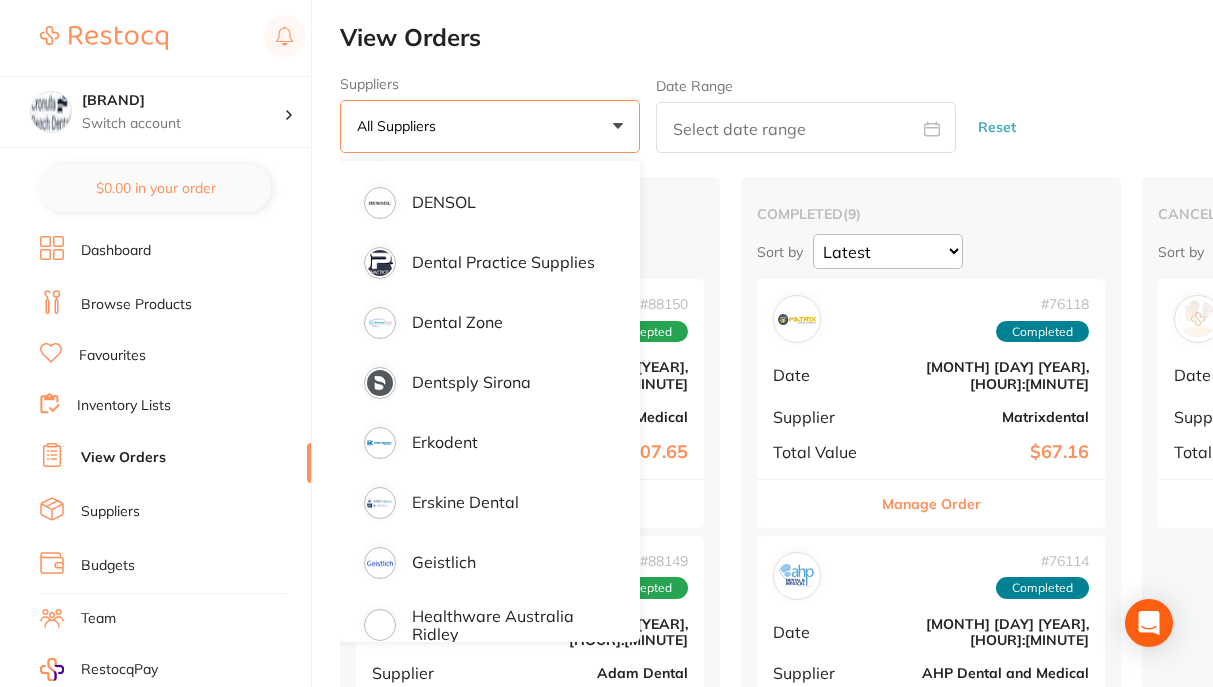 scroll, scrollTop: 600, scrollLeft: 0, axis: vertical 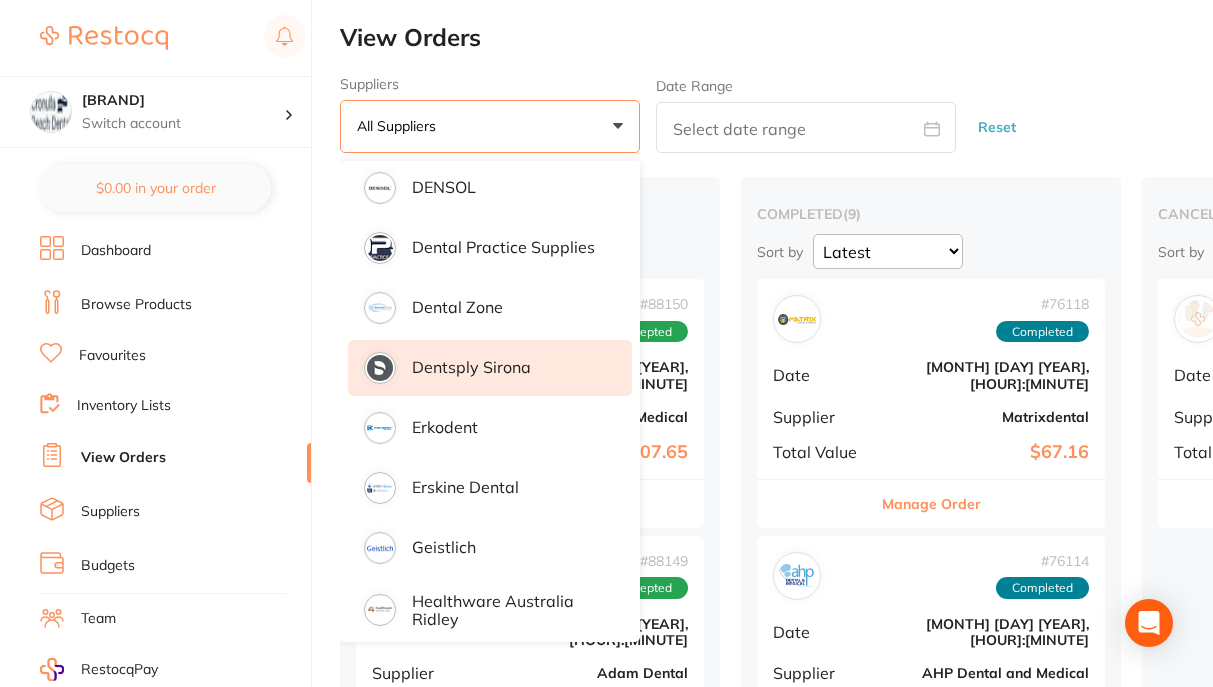 click on "Dentsply Sirona" at bounding box center [471, 367] 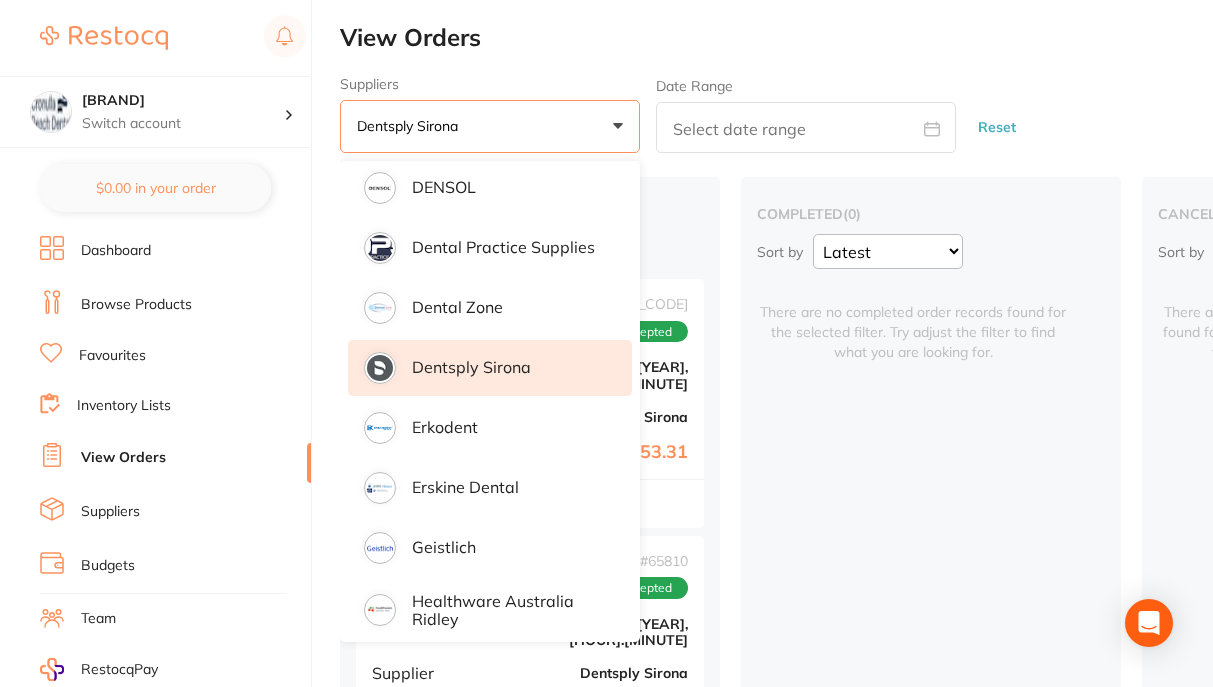 click on "Dentsply Sirona" at bounding box center [490, 368] 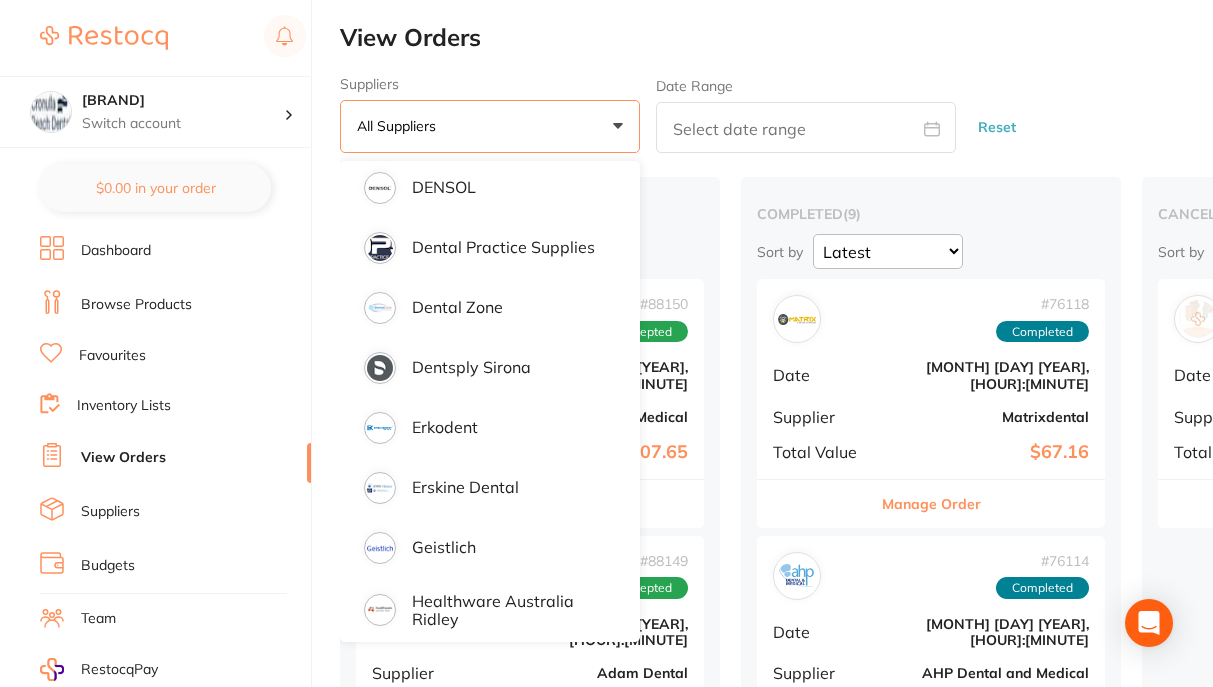 click 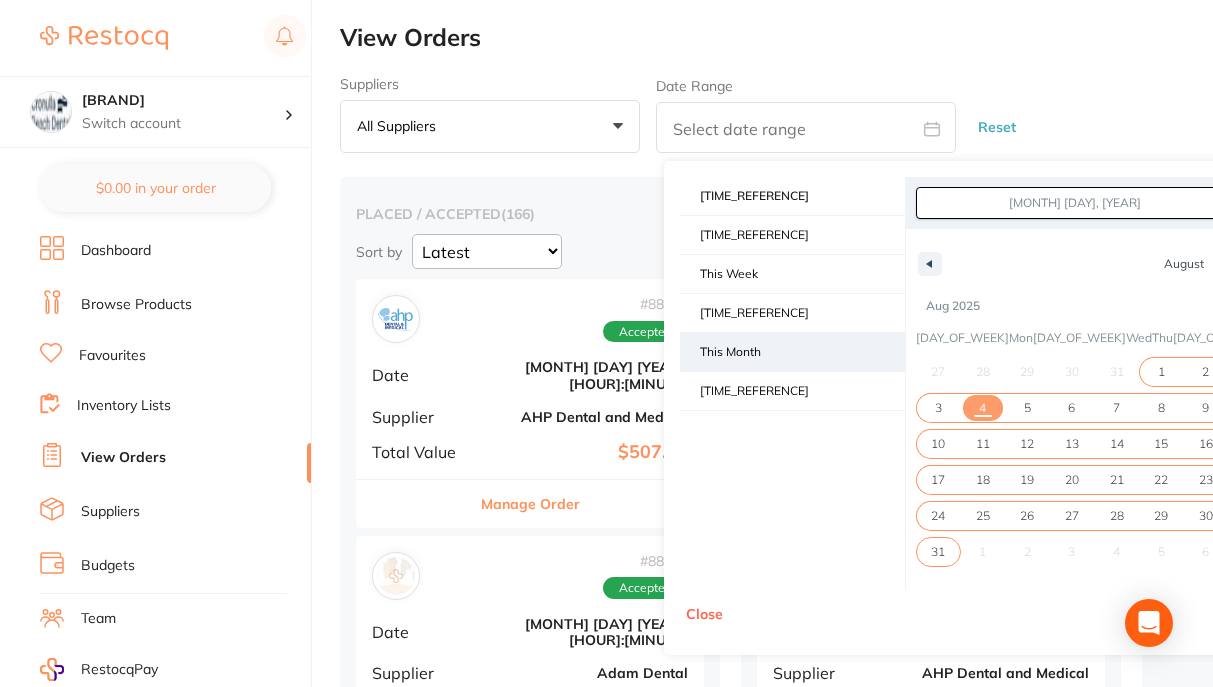 click on "This Month" at bounding box center [792, 352] 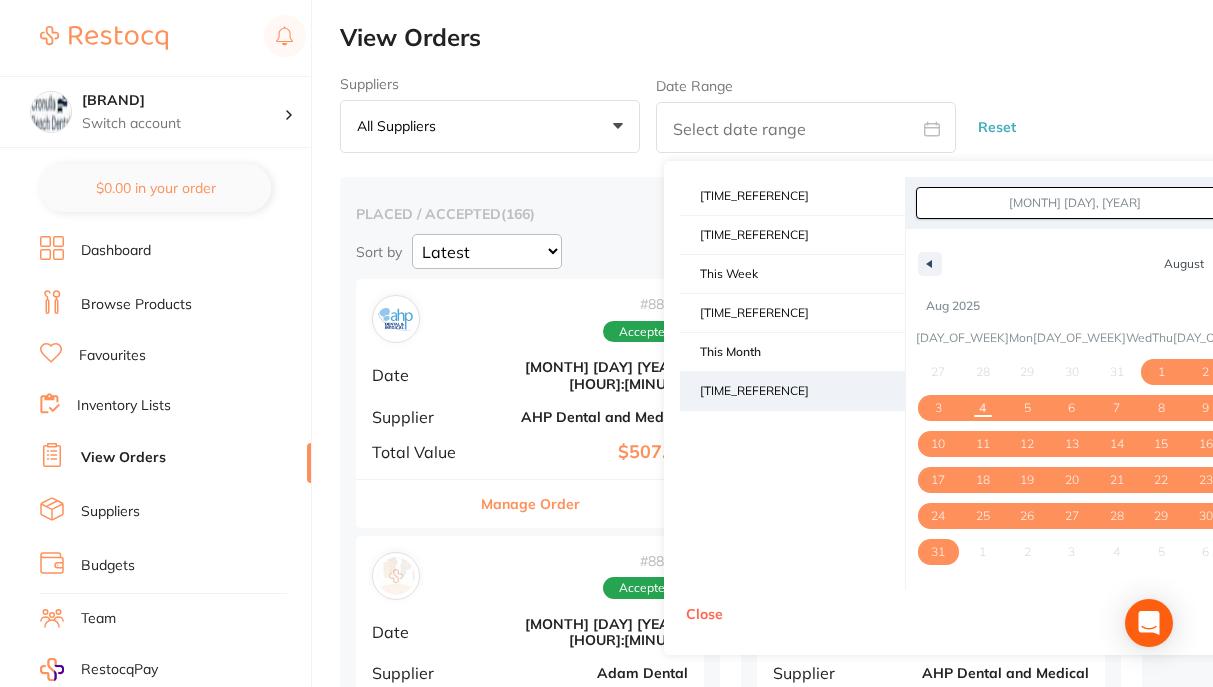 click on "Last Month" at bounding box center (792, 391) 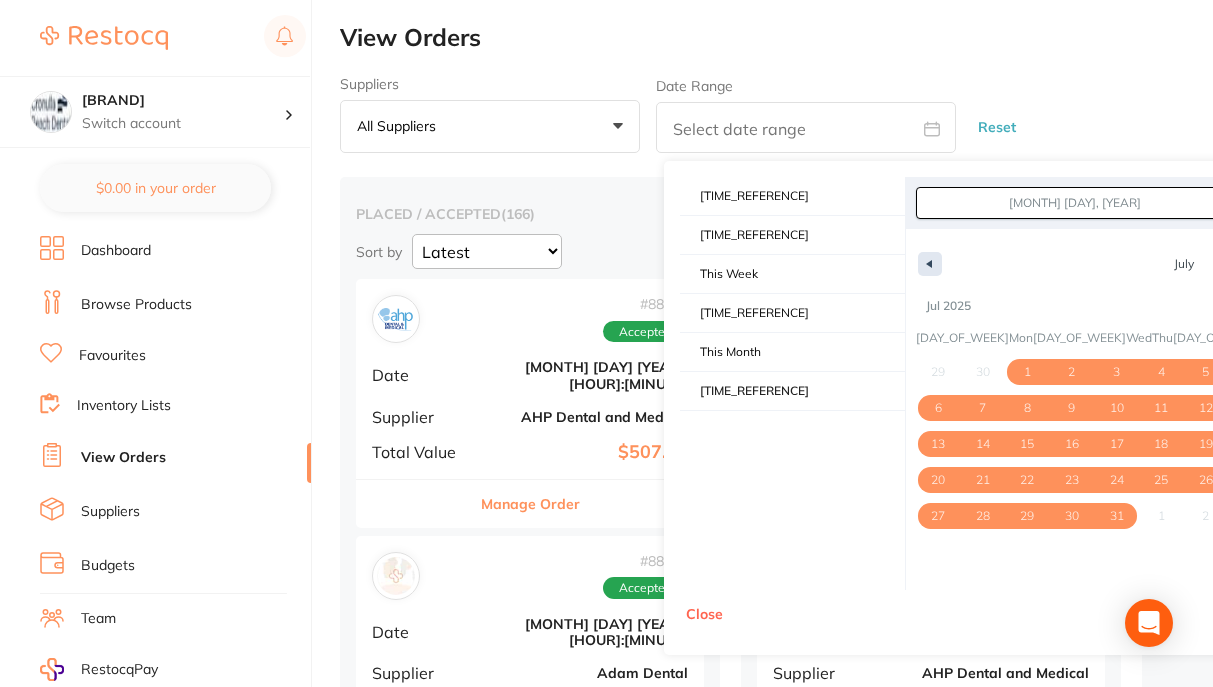 click at bounding box center [930, 264] 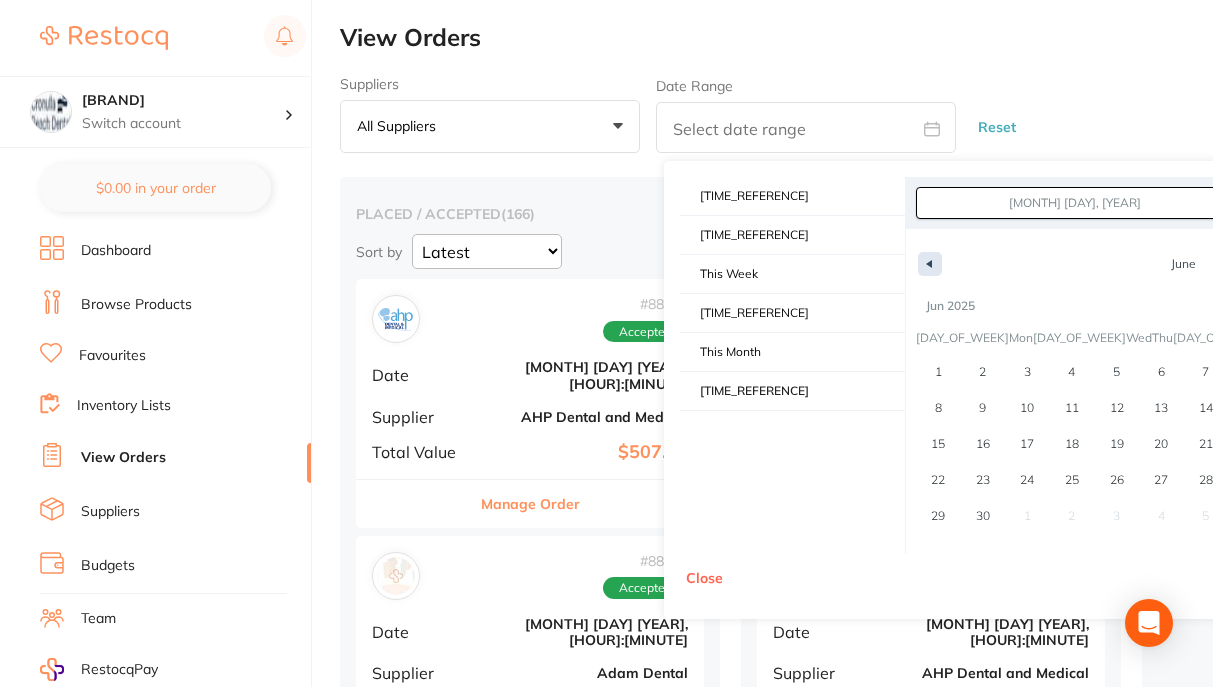 click at bounding box center (930, 264) 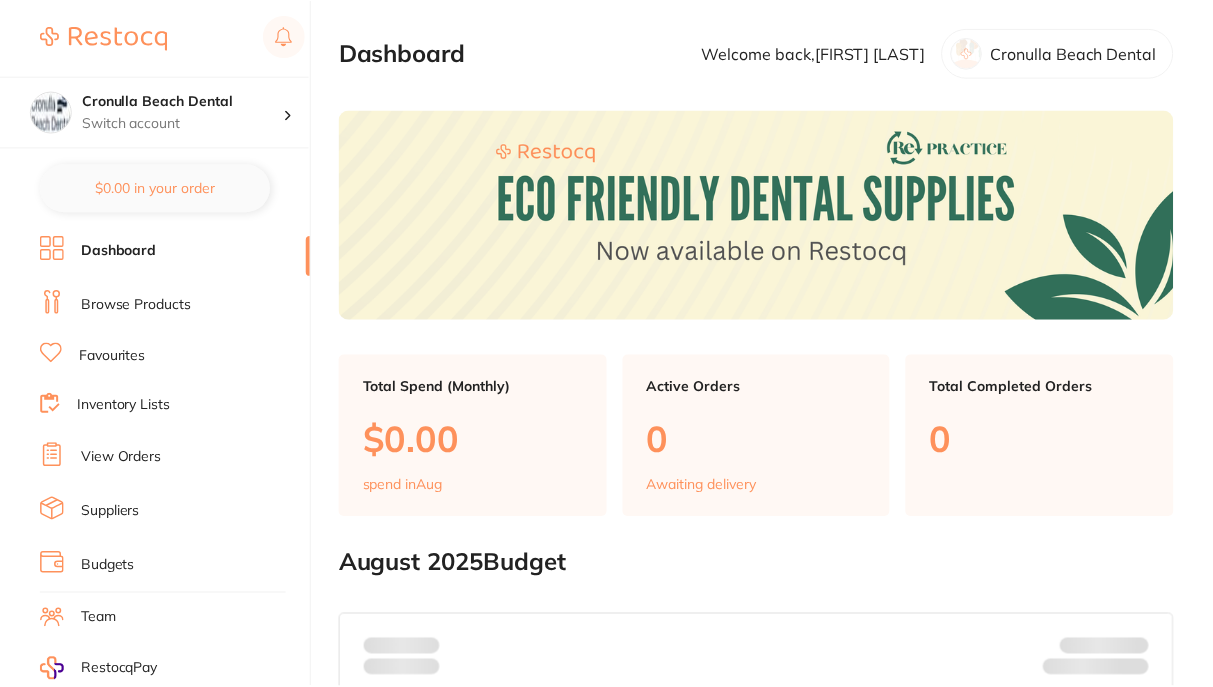 scroll, scrollTop: 0, scrollLeft: 0, axis: both 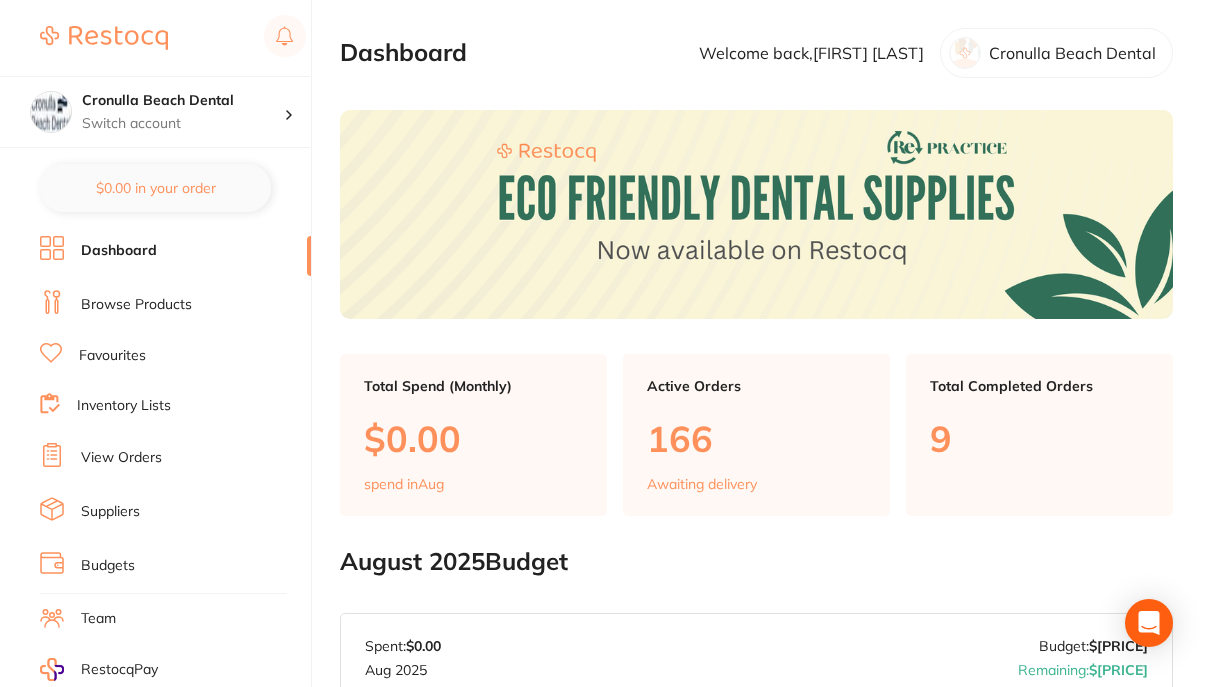 click on "View Orders" at bounding box center [121, 458] 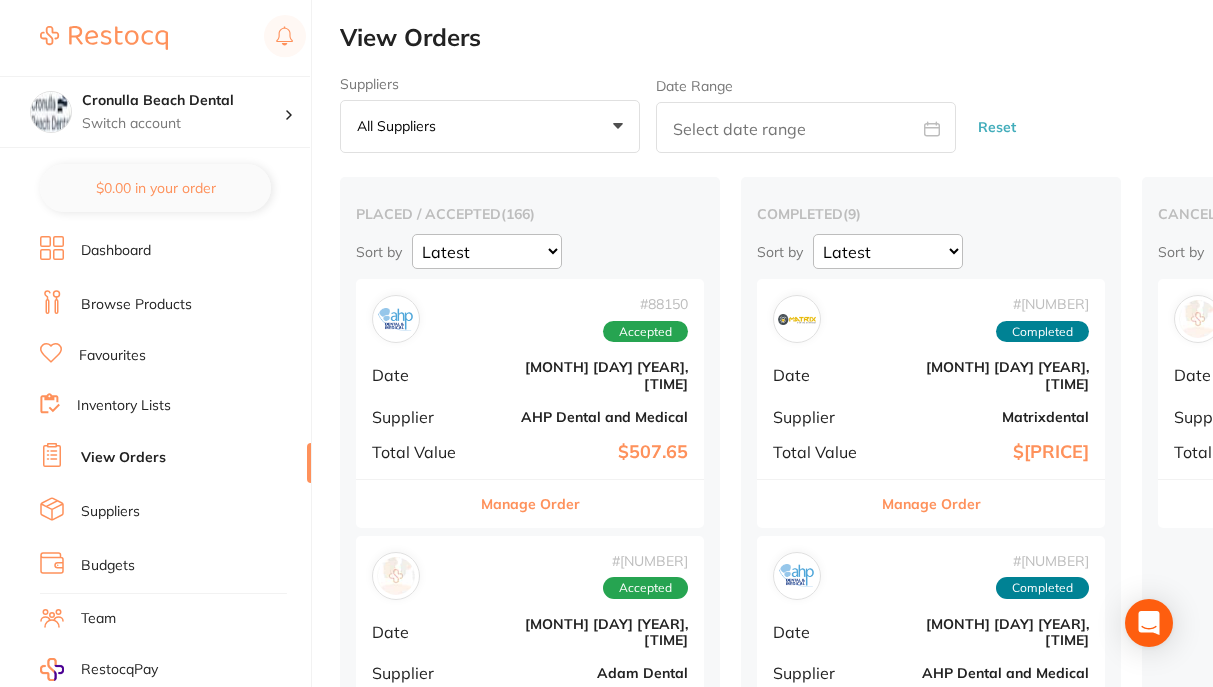 click on "All suppliers +0" at bounding box center [490, 127] 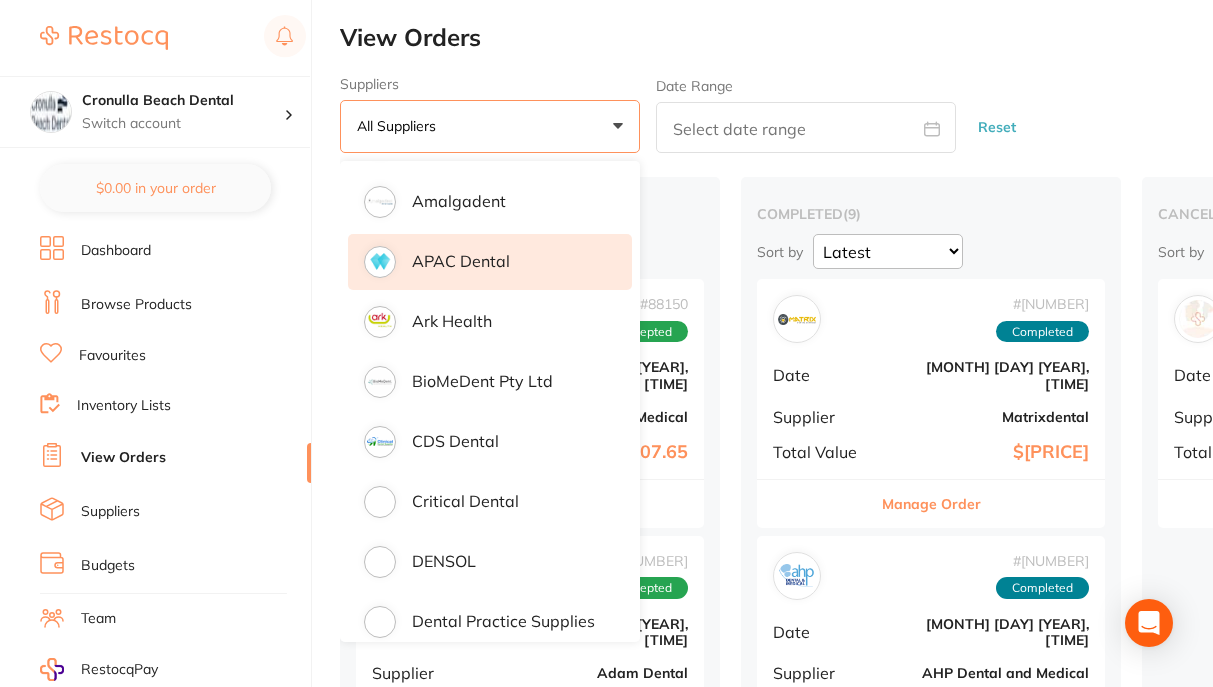 scroll, scrollTop: 400, scrollLeft: 0, axis: vertical 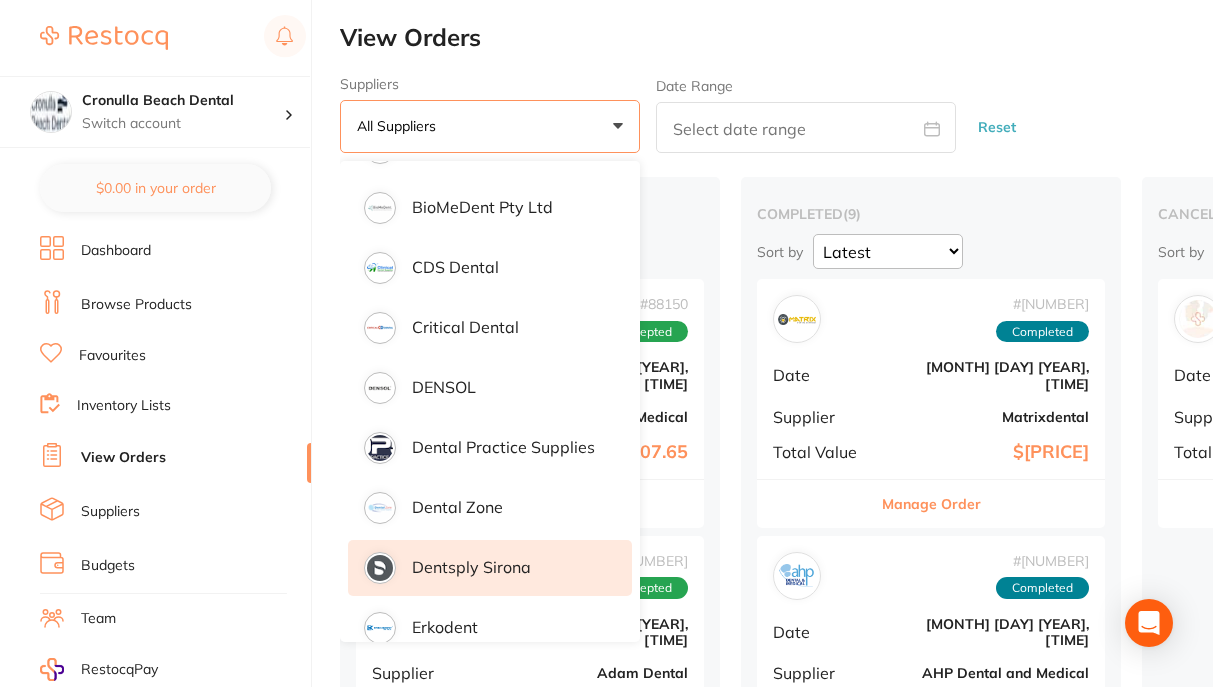 click on "Dentsply Sirona" at bounding box center [471, 567] 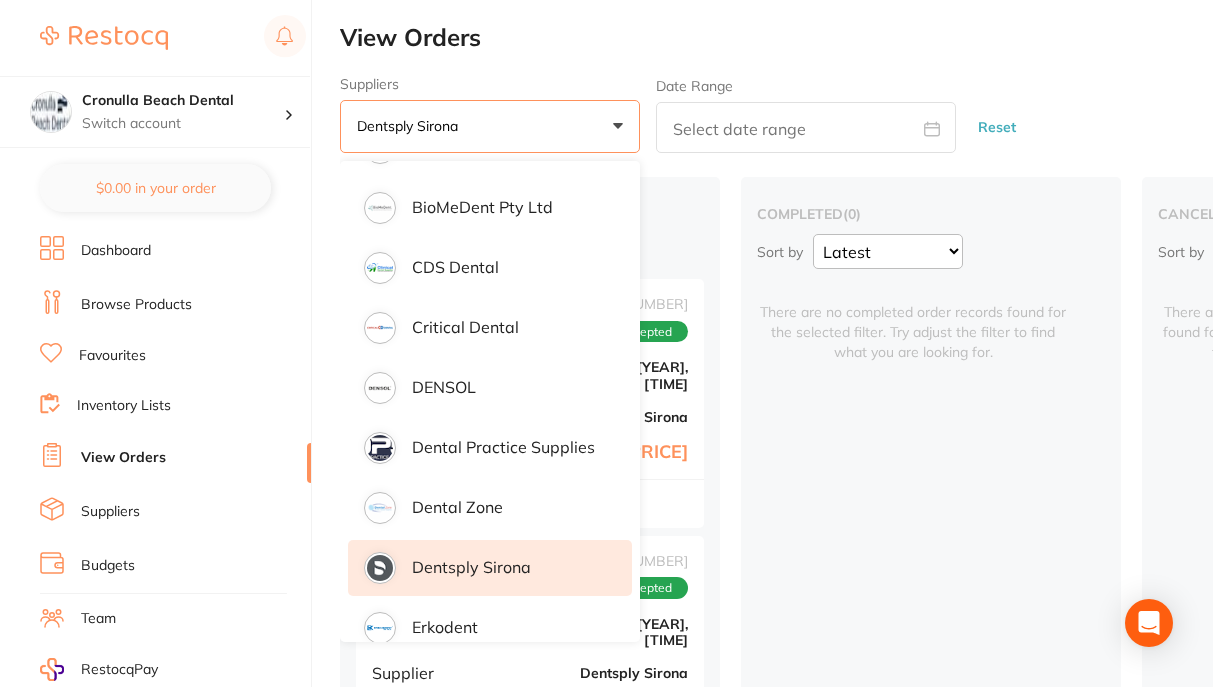 click on "View Orders" at bounding box center [776, 38] 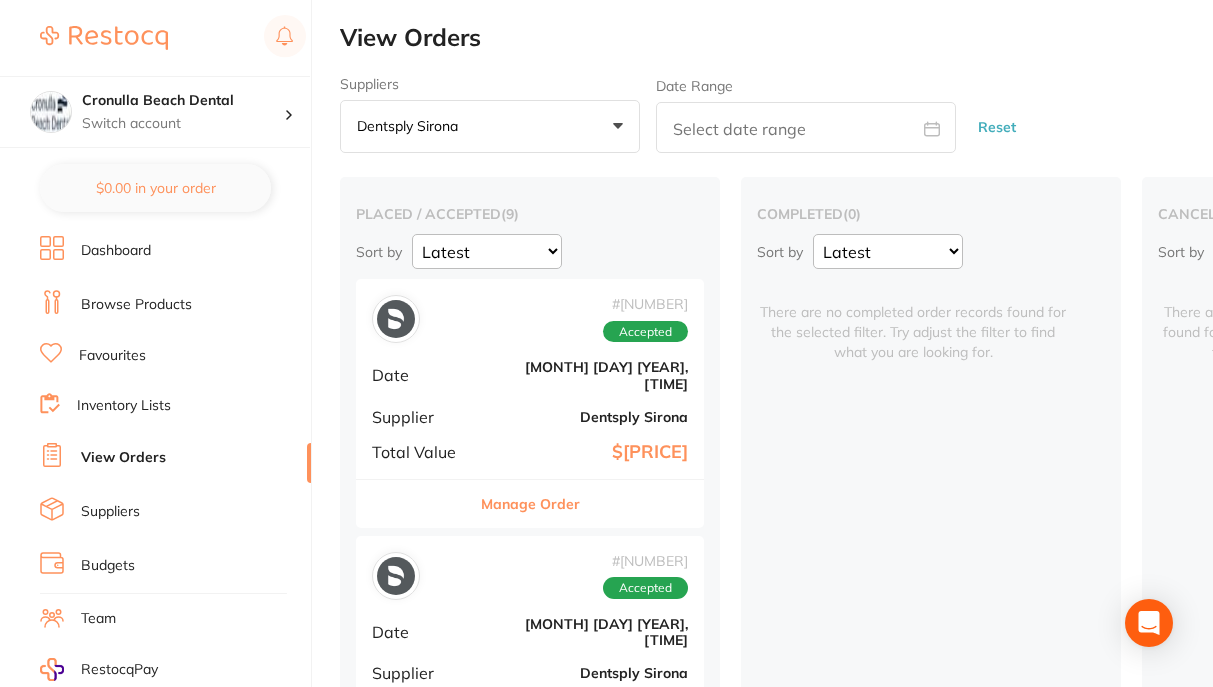 click on "Manage Order" at bounding box center (530, 504) 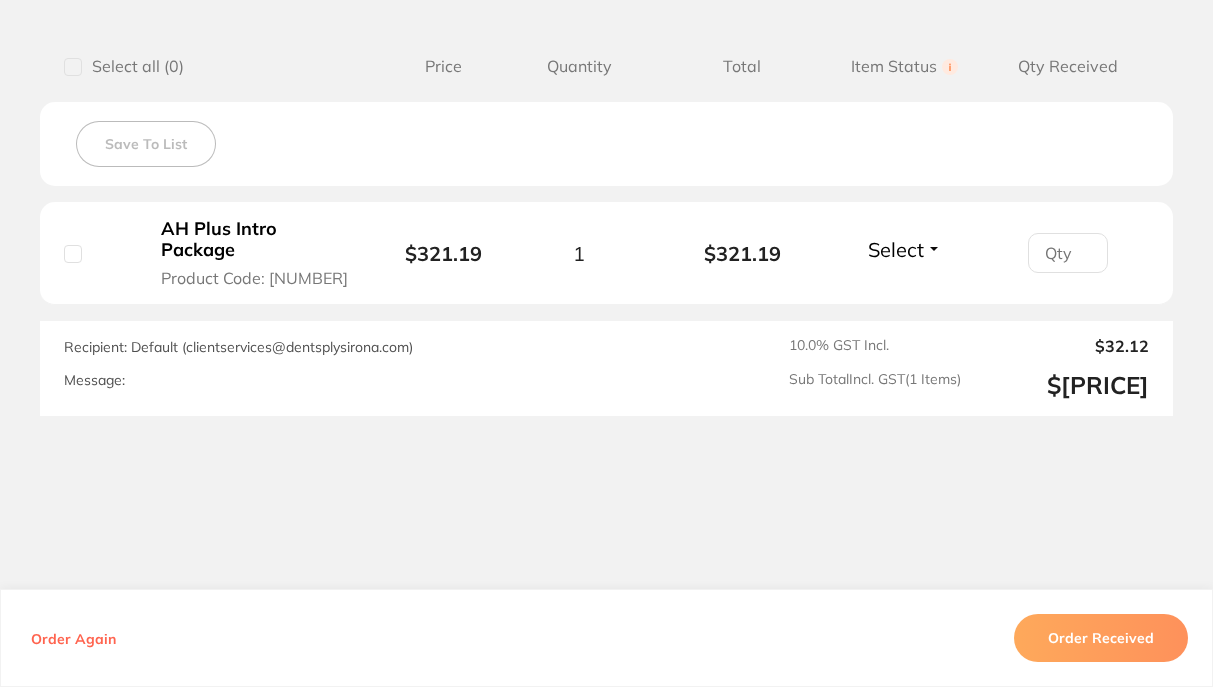 scroll, scrollTop: 0, scrollLeft: 0, axis: both 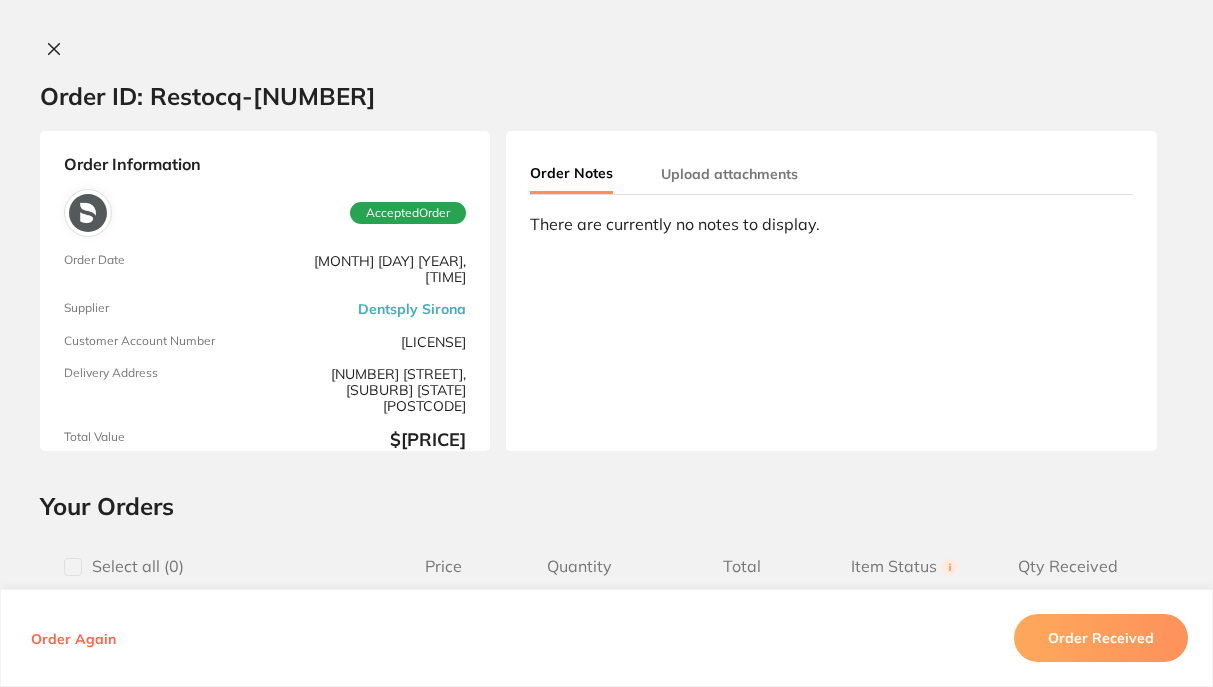 click 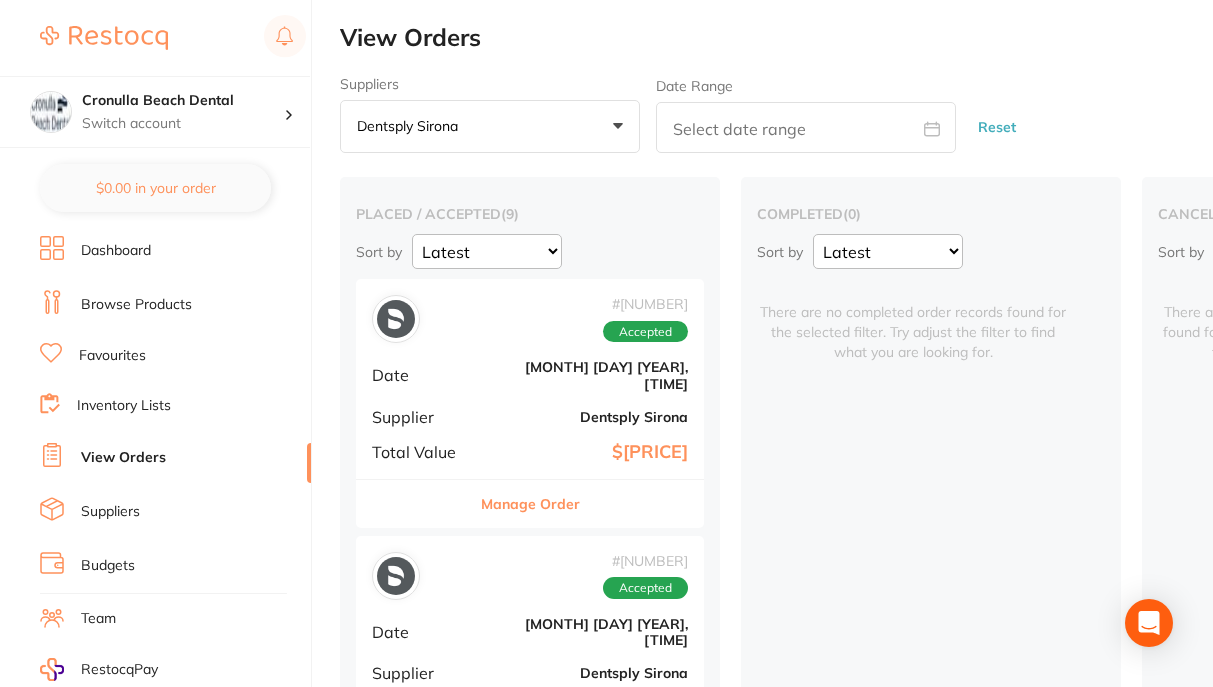click on "Manage Order" at bounding box center (530, 504) 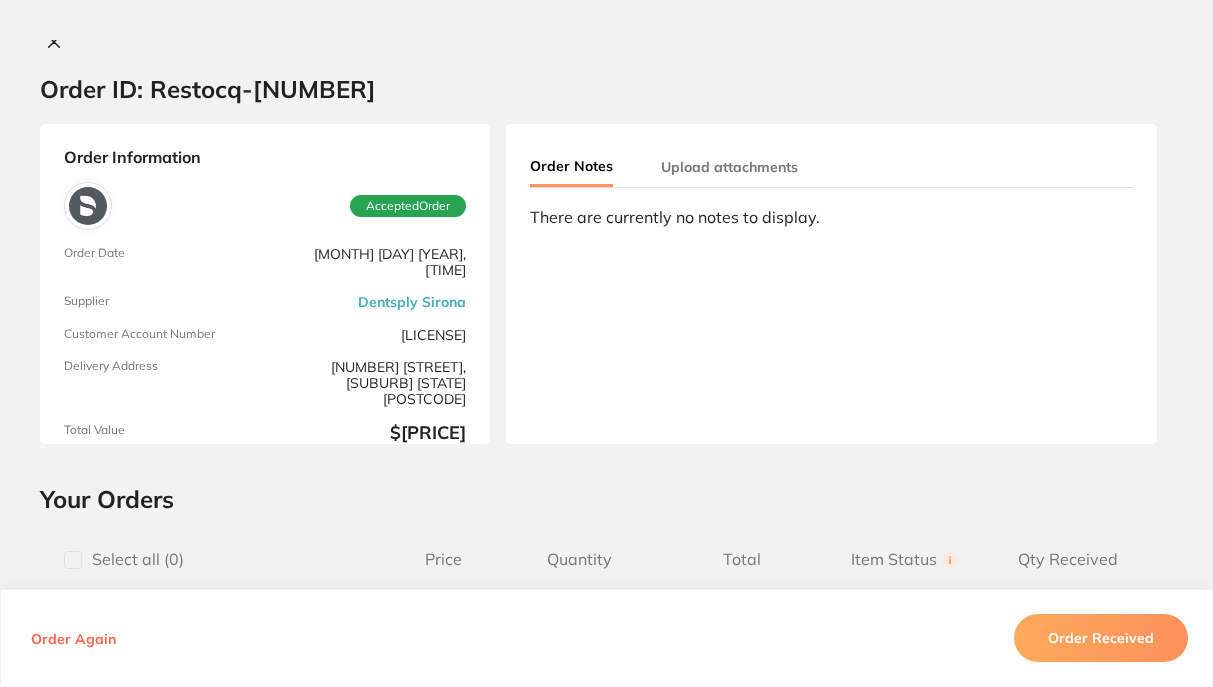 scroll, scrollTop: 0, scrollLeft: 0, axis: both 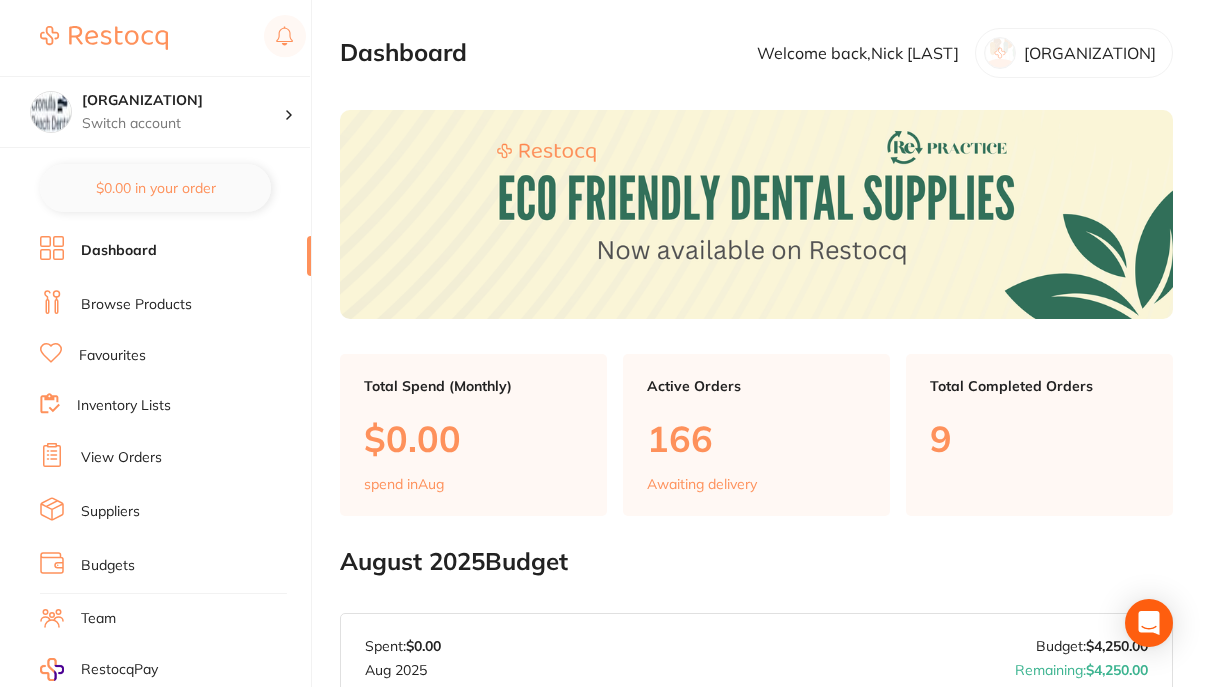 click on "Browse Products" at bounding box center (136, 305) 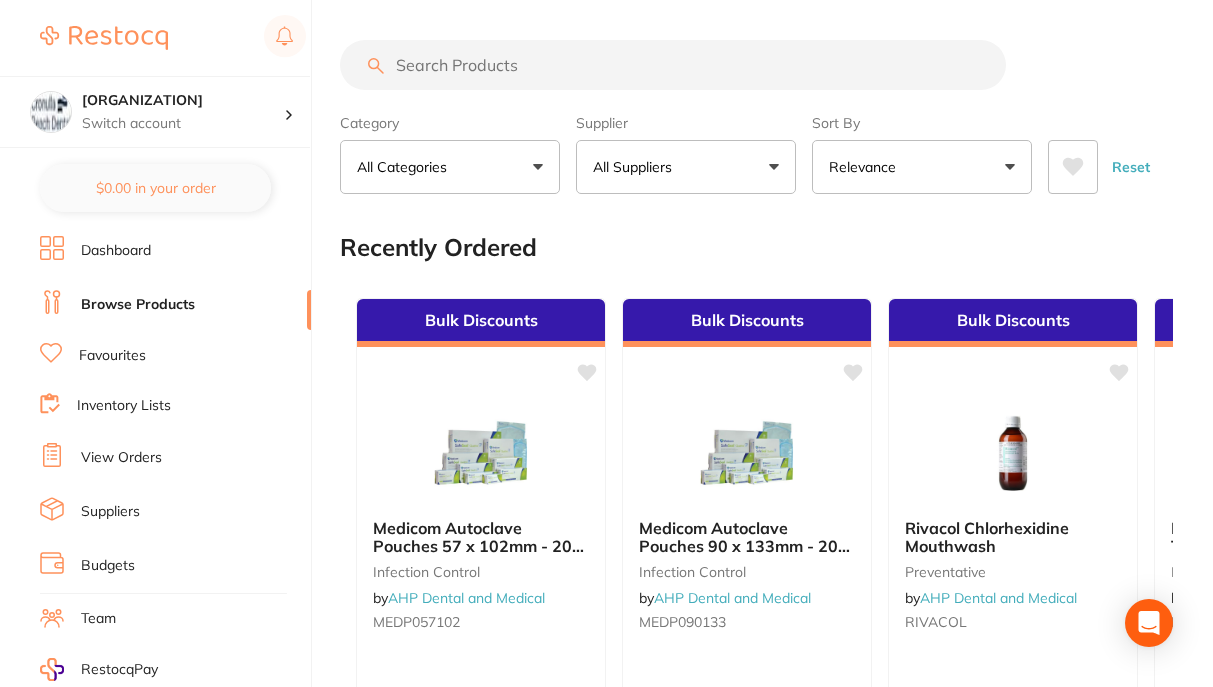 click at bounding box center [673, 65] 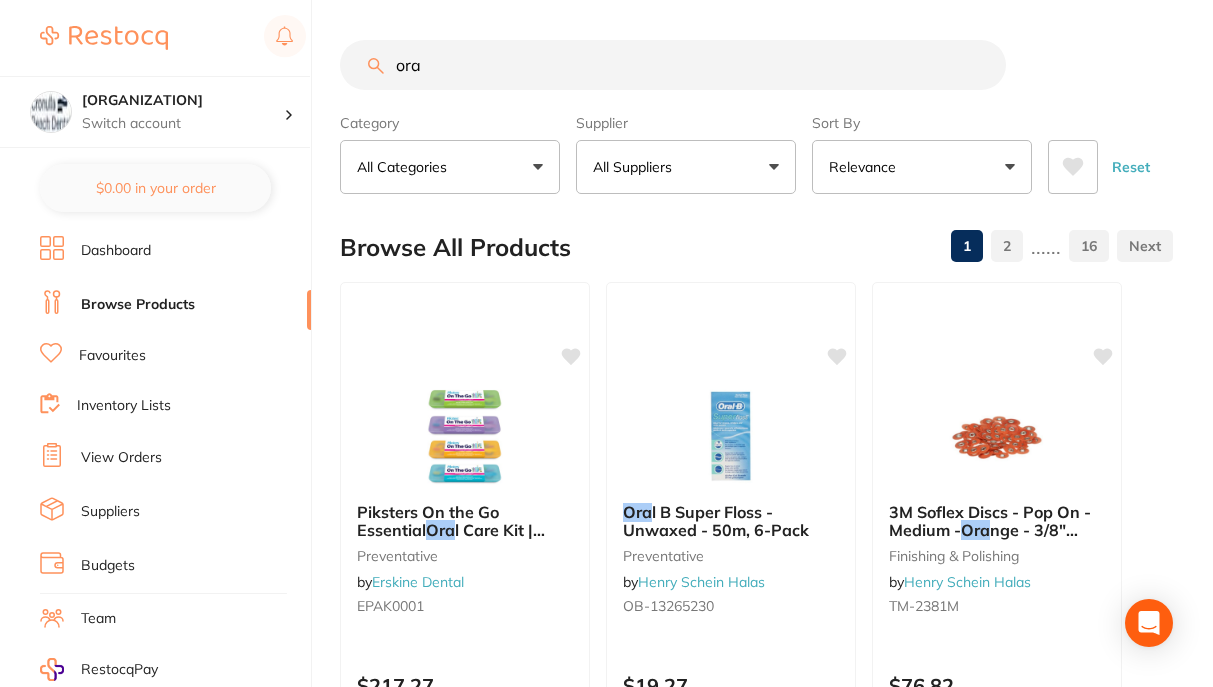 type on "oraq" 